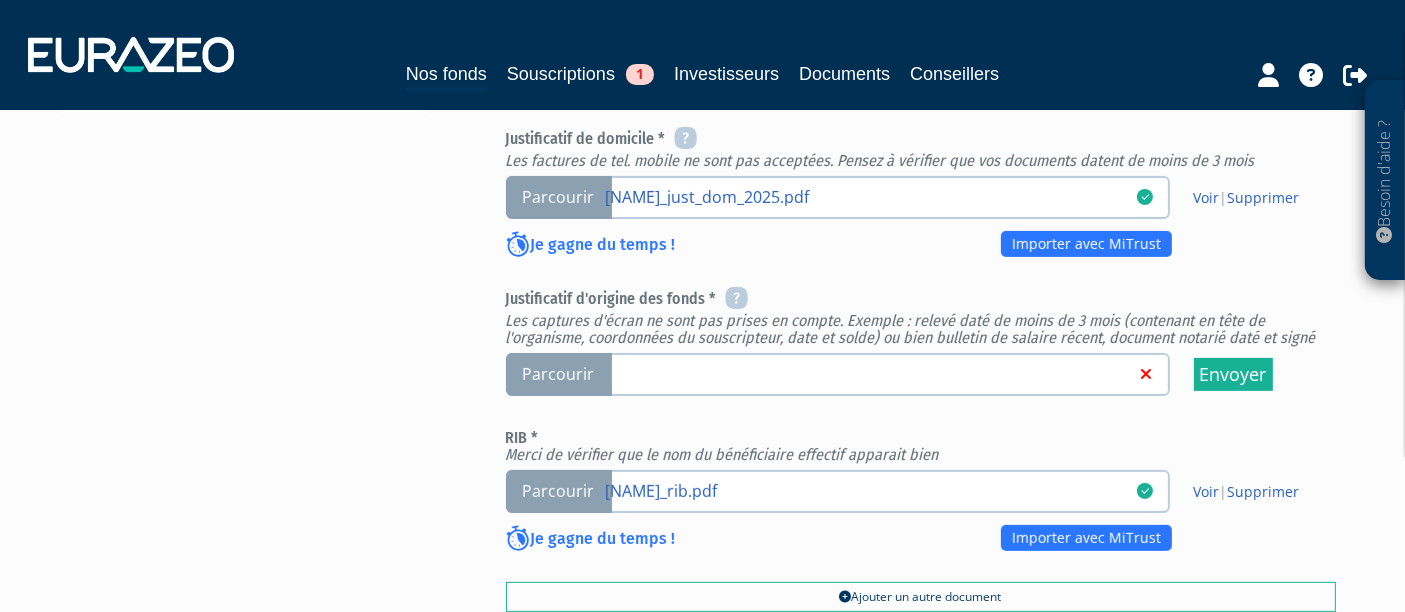 scroll, scrollTop: 777, scrollLeft: 0, axis: vertical 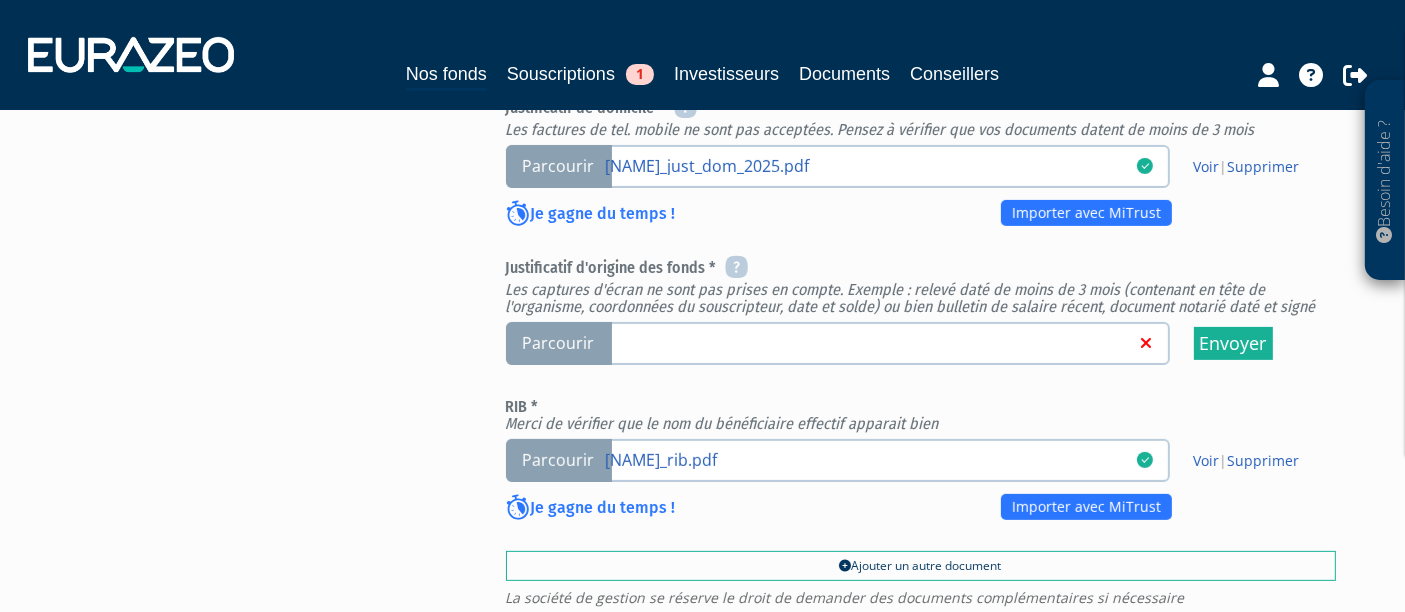 click on "Parcourir" at bounding box center [559, 343] 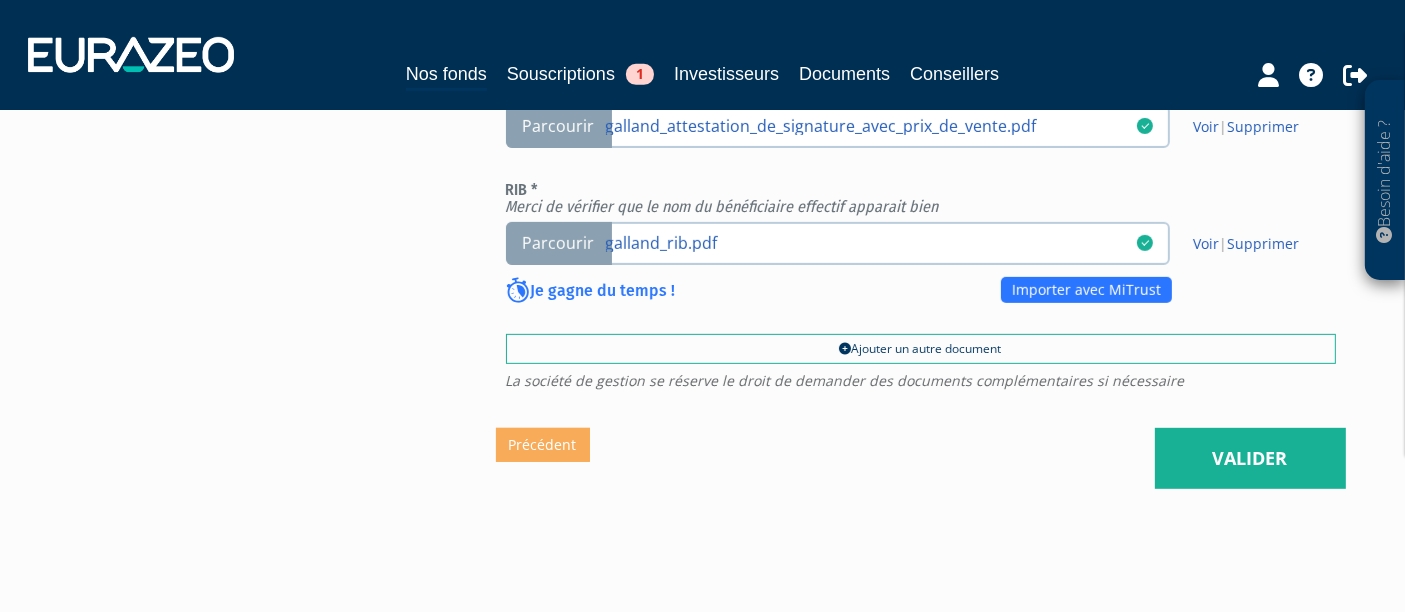 scroll, scrollTop: 1000, scrollLeft: 0, axis: vertical 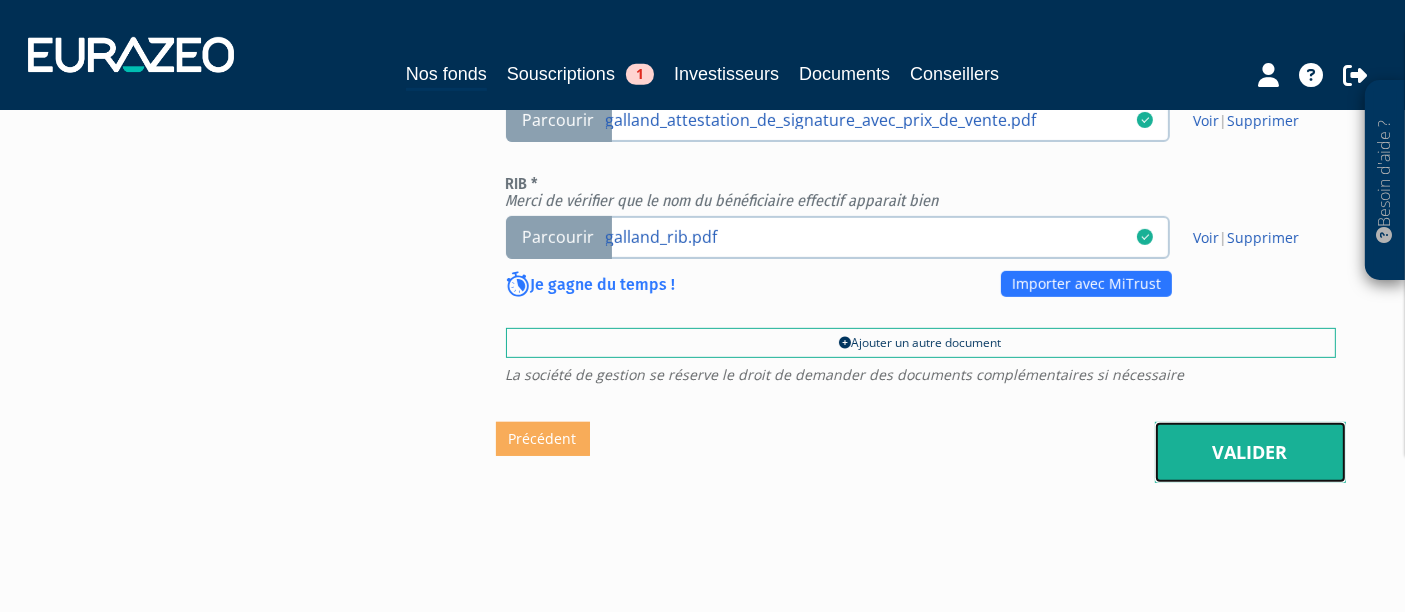click on "Valider" at bounding box center [1250, 453] 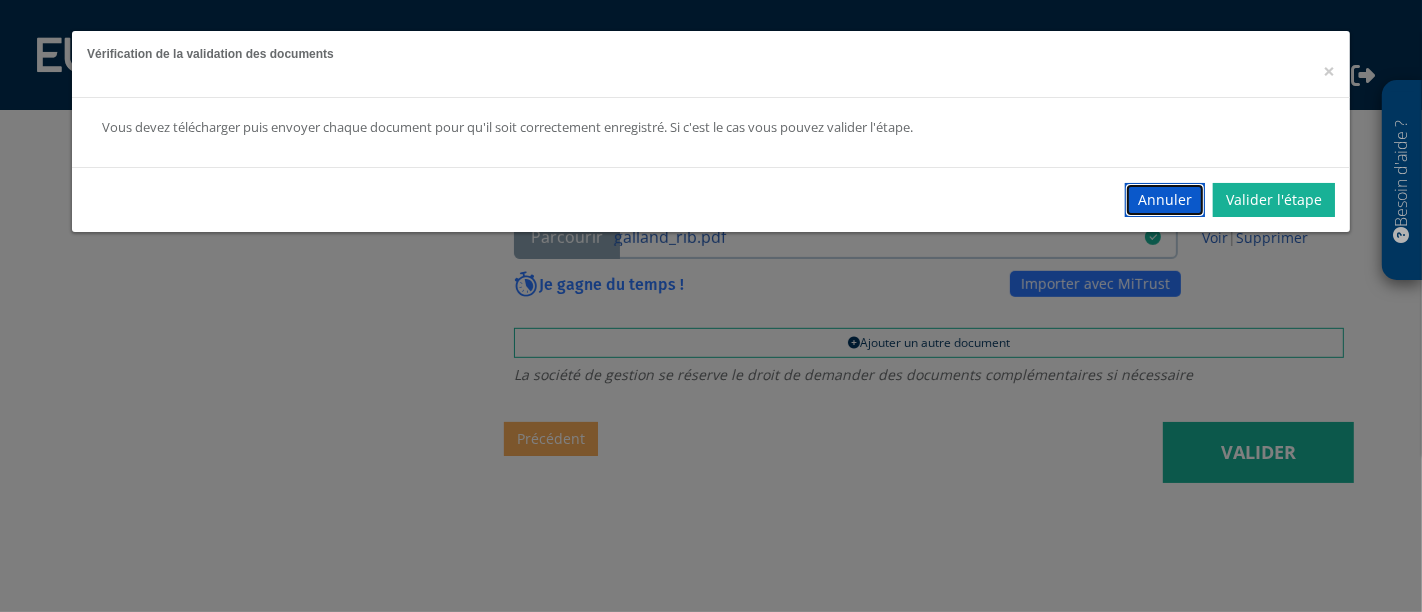 click on "Annuler" at bounding box center (1165, 200) 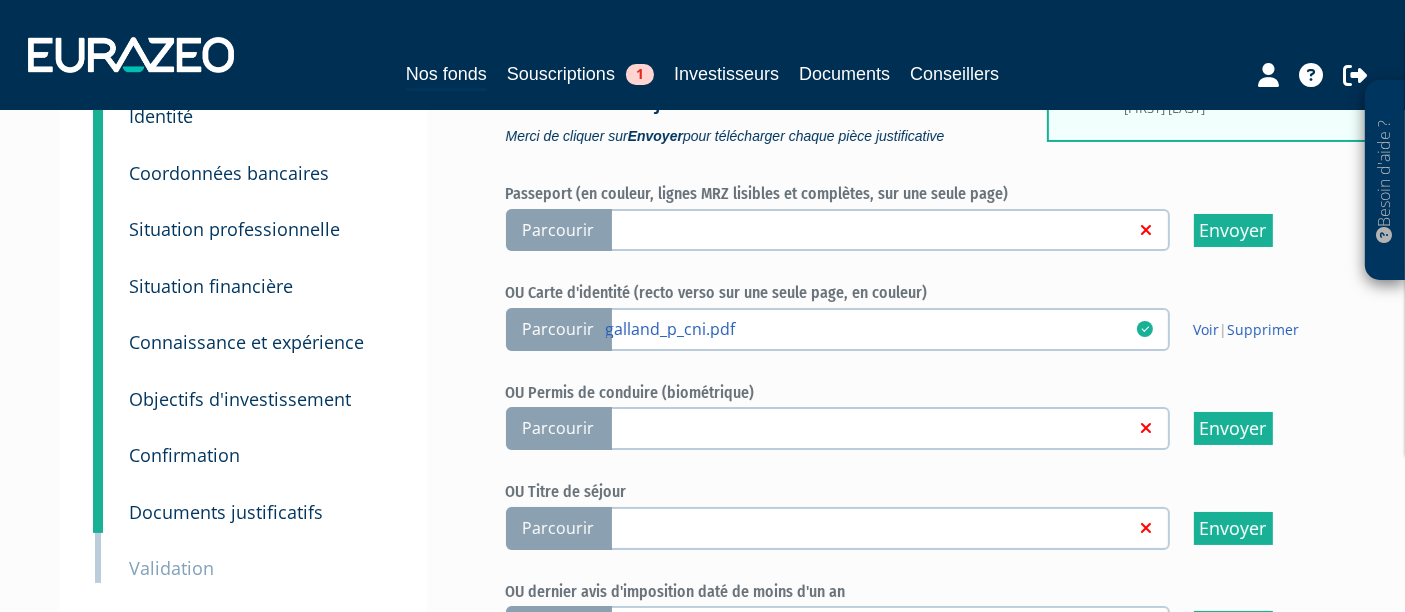 scroll, scrollTop: 0, scrollLeft: 0, axis: both 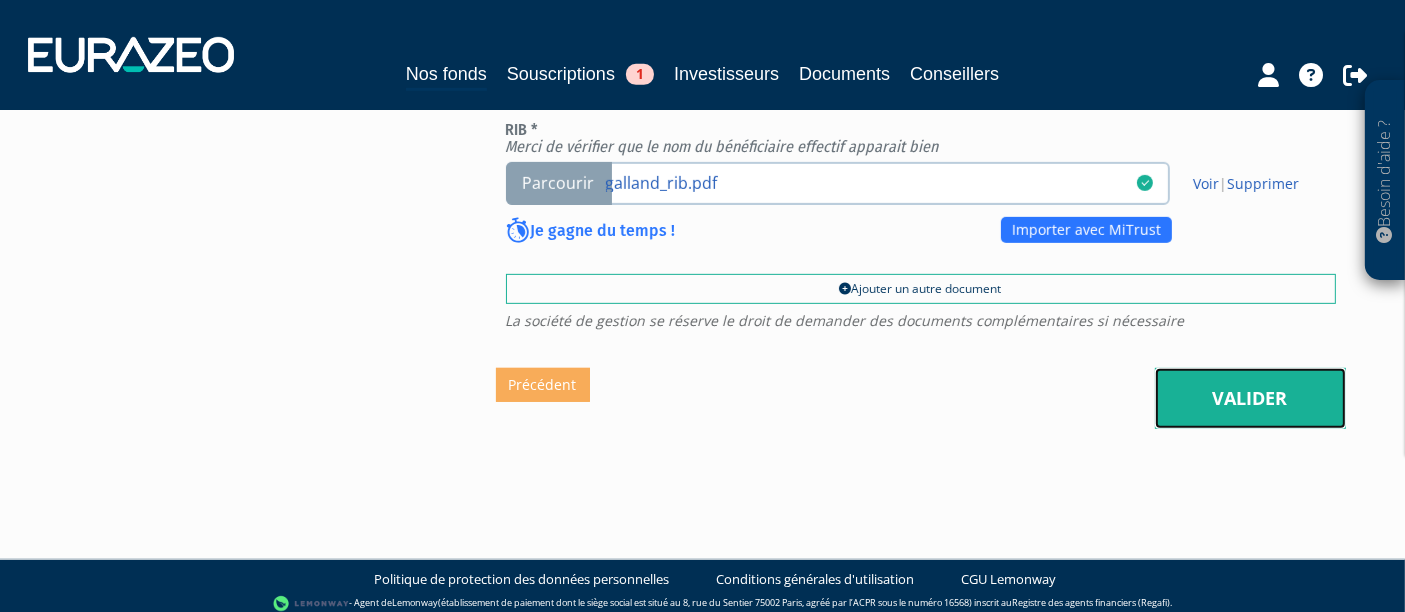 click on "Valider" at bounding box center (1250, 399) 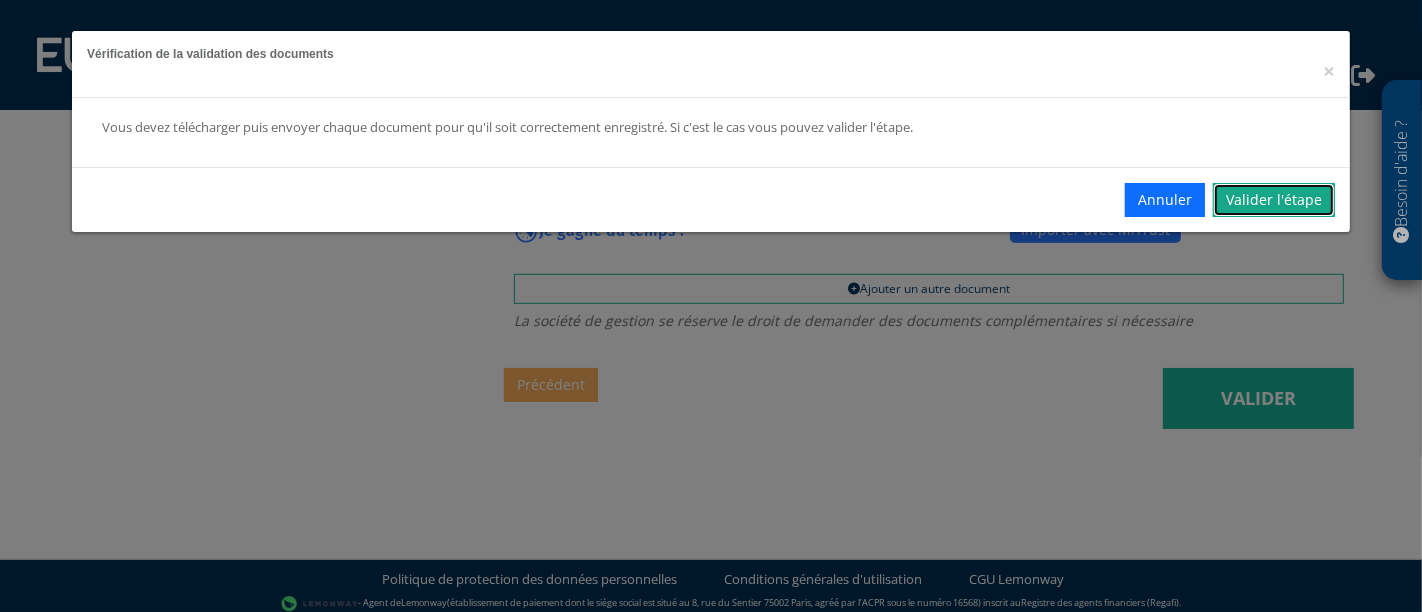 click on "Valider l'étape" at bounding box center [1274, 200] 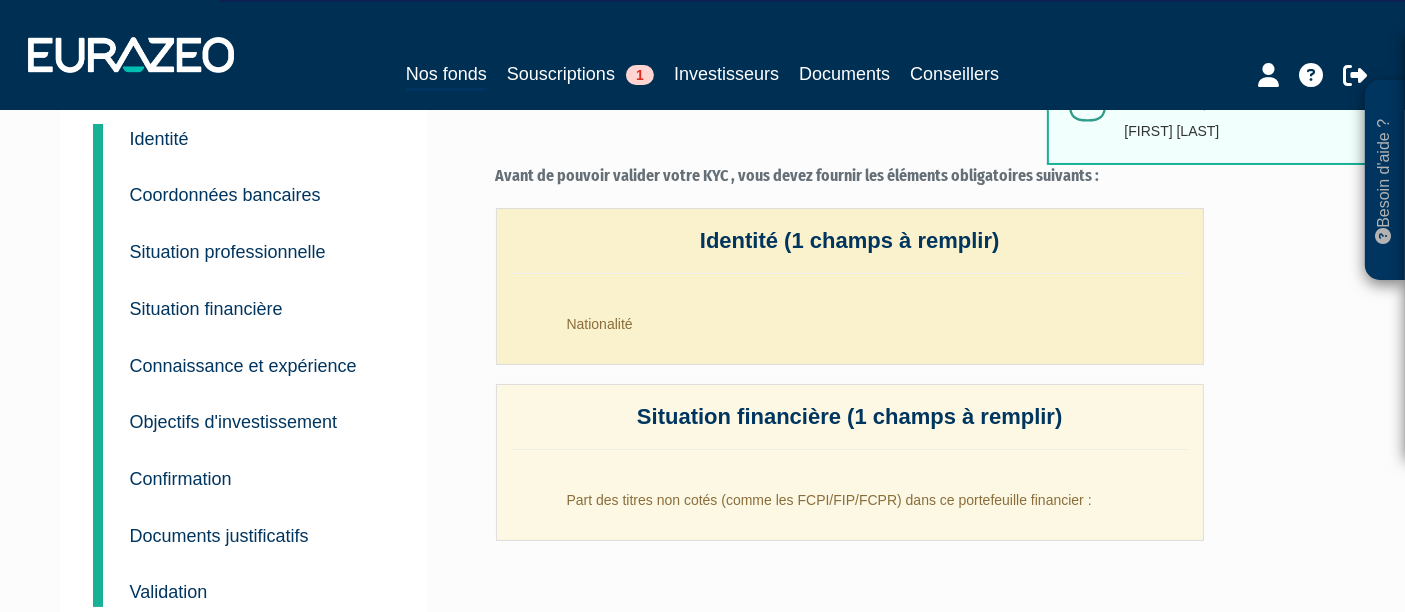 scroll, scrollTop: 111, scrollLeft: 0, axis: vertical 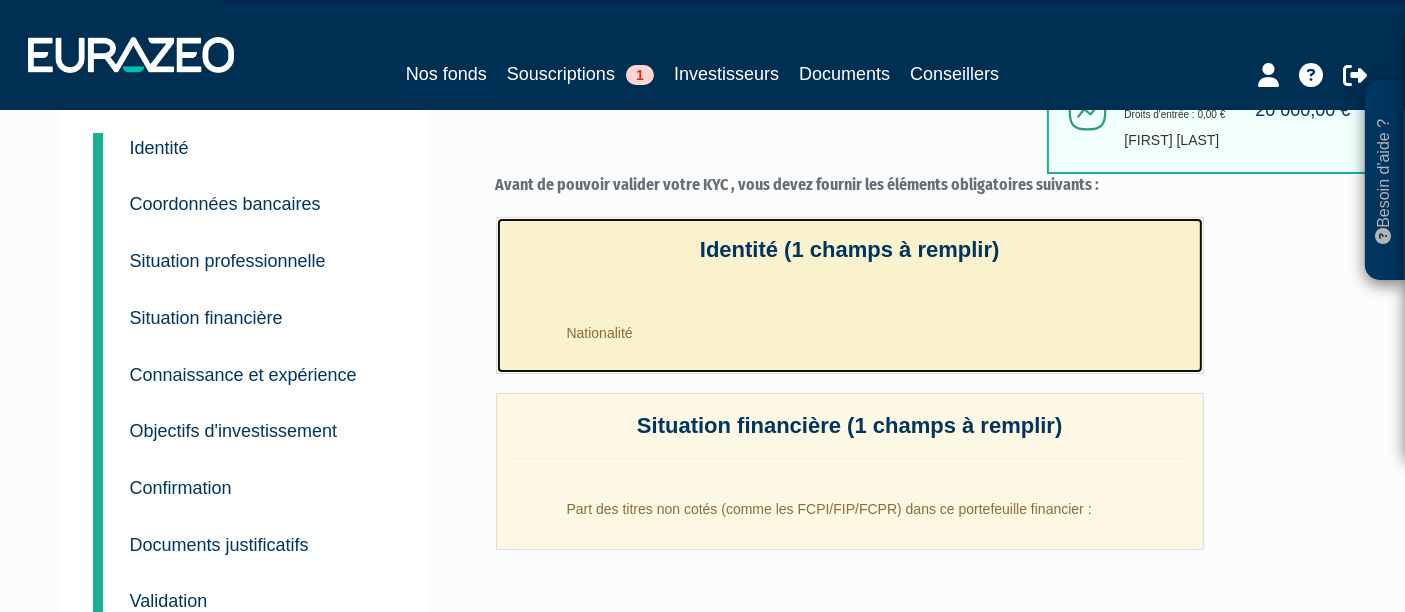 click on "Nationalité" at bounding box center (870, 328) 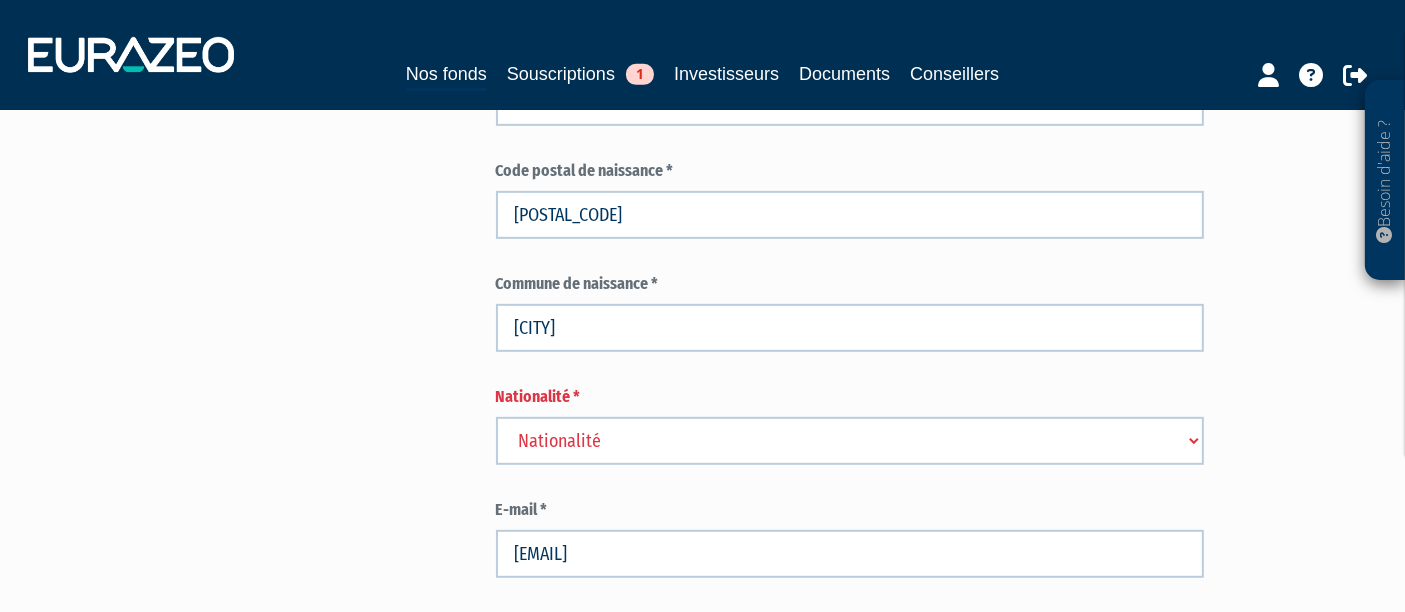 scroll, scrollTop: 1000, scrollLeft: 0, axis: vertical 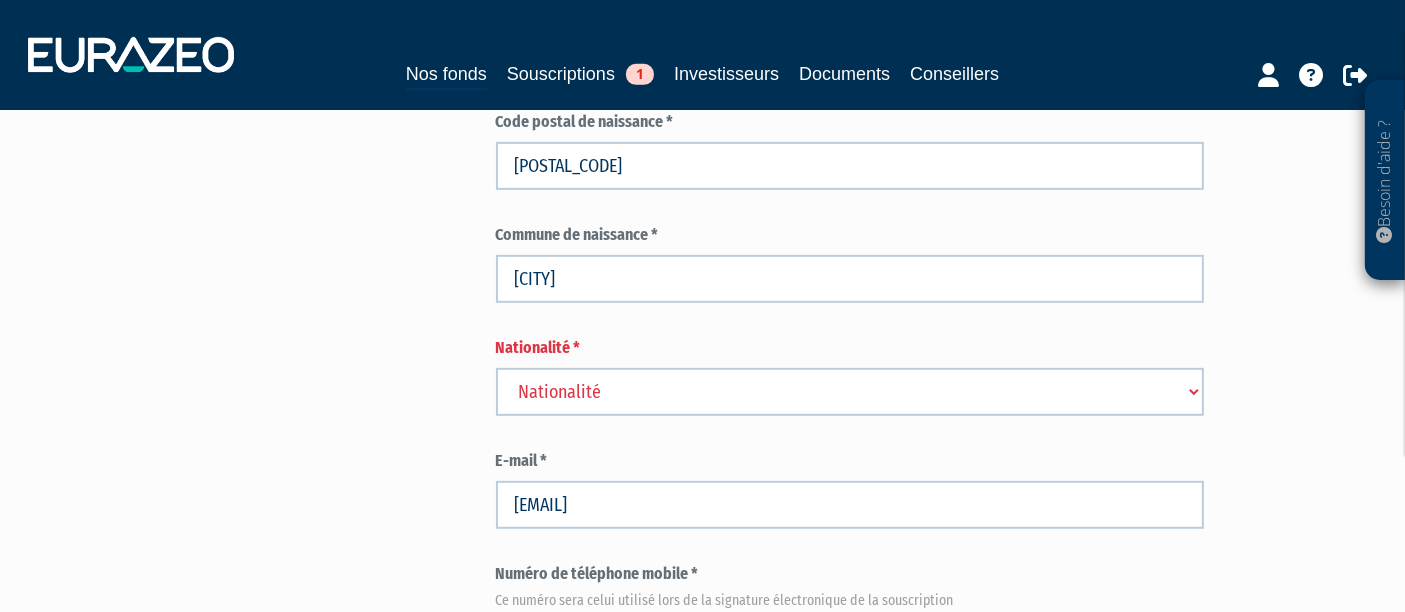 click on "Nationalité
Afghanistan
Afrique du Sud
Albanie
Algérie
Allemagne
Andorre" at bounding box center (850, 392) 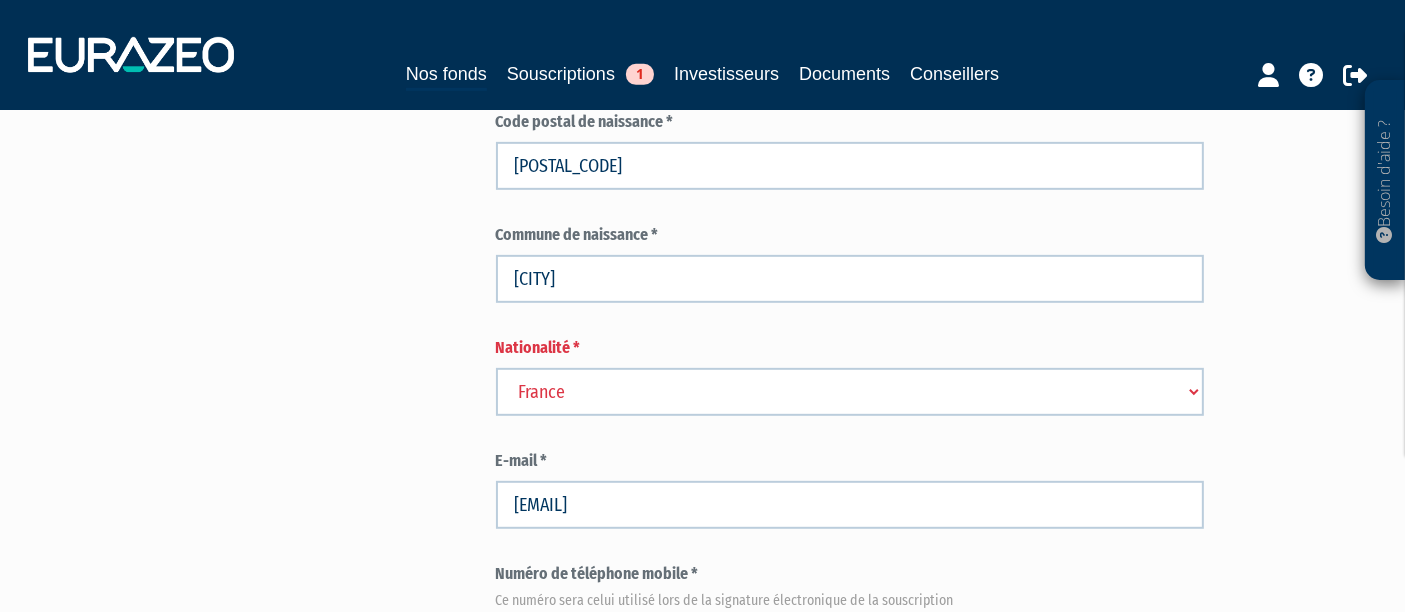click on "Nationalité
Afghanistan
Afrique du Sud
Albanie
Algérie
Allemagne
Andorre" at bounding box center [850, 392] 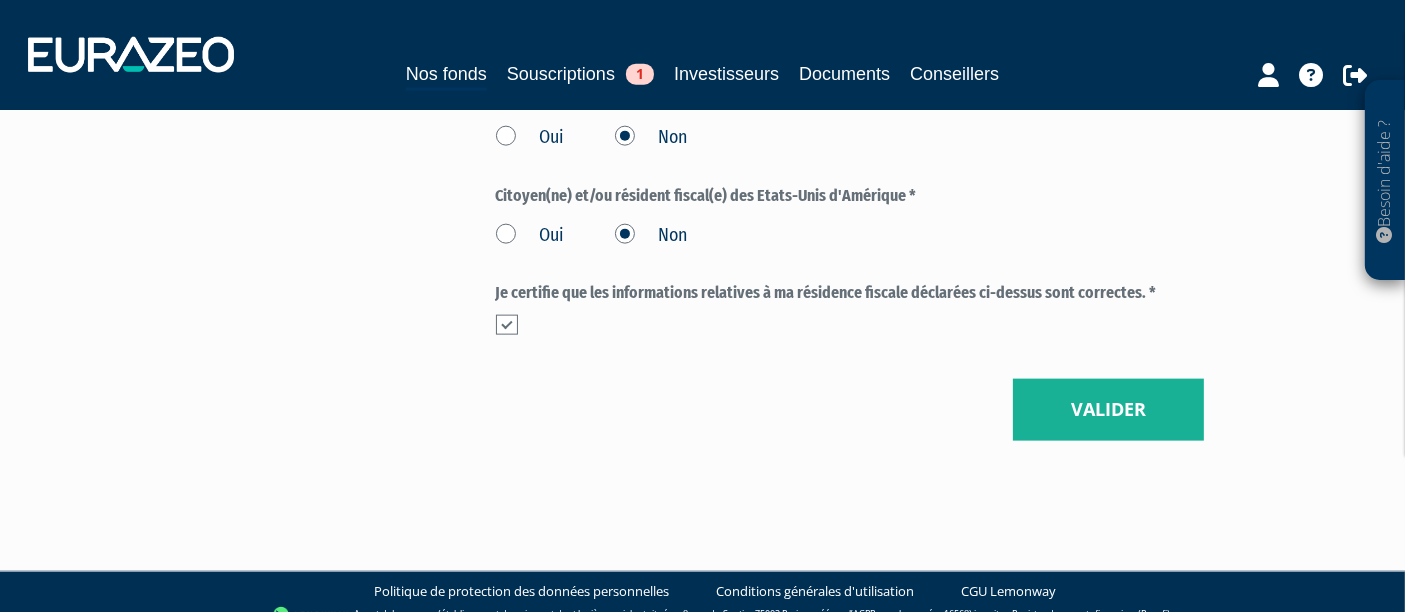 scroll, scrollTop: 2554, scrollLeft: 0, axis: vertical 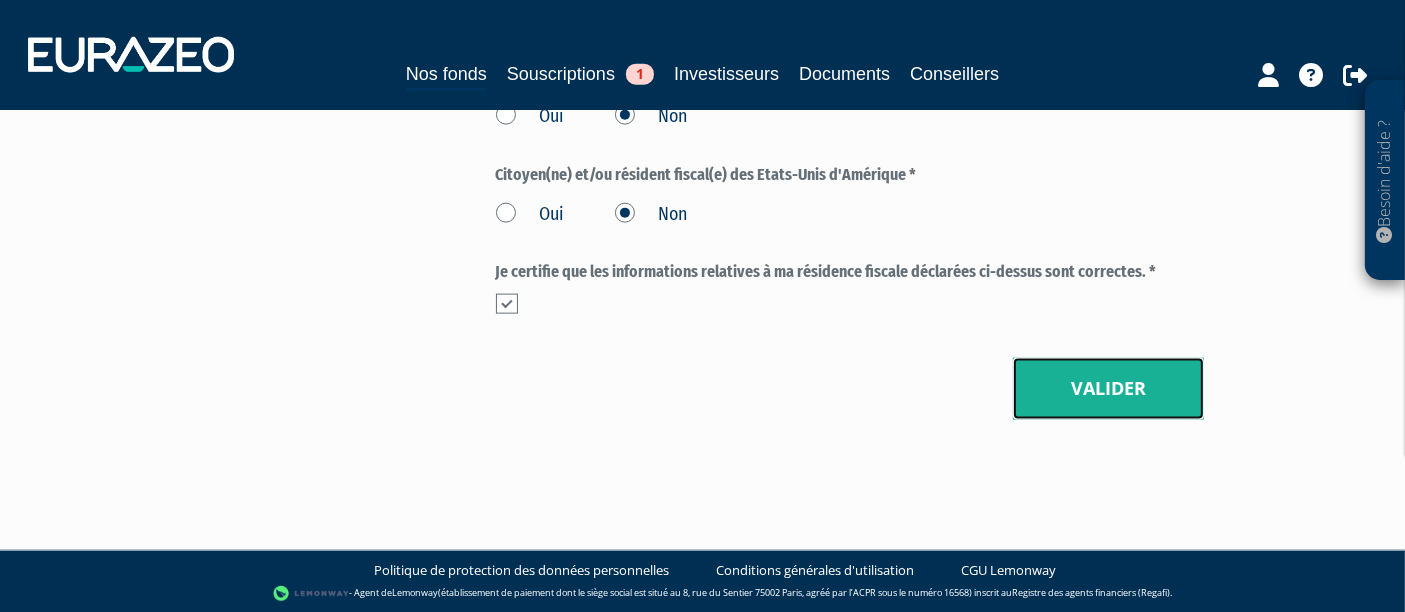 click on "Valider" at bounding box center (1108, 389) 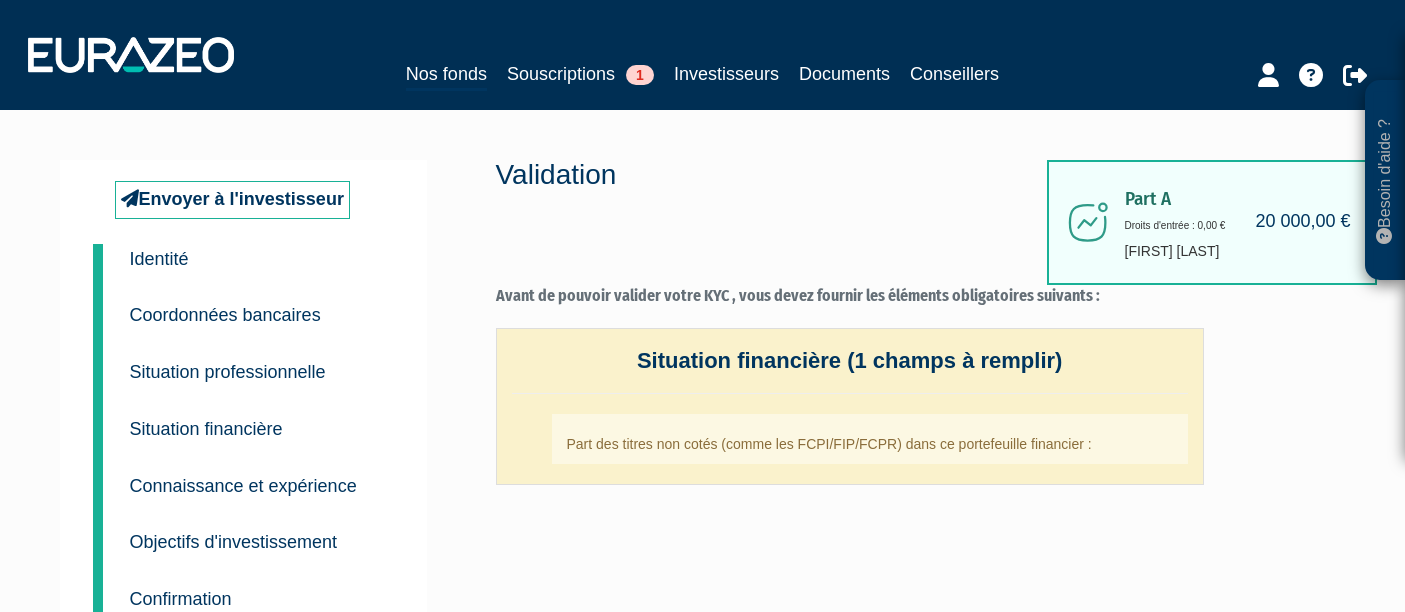 scroll, scrollTop: 0, scrollLeft: 0, axis: both 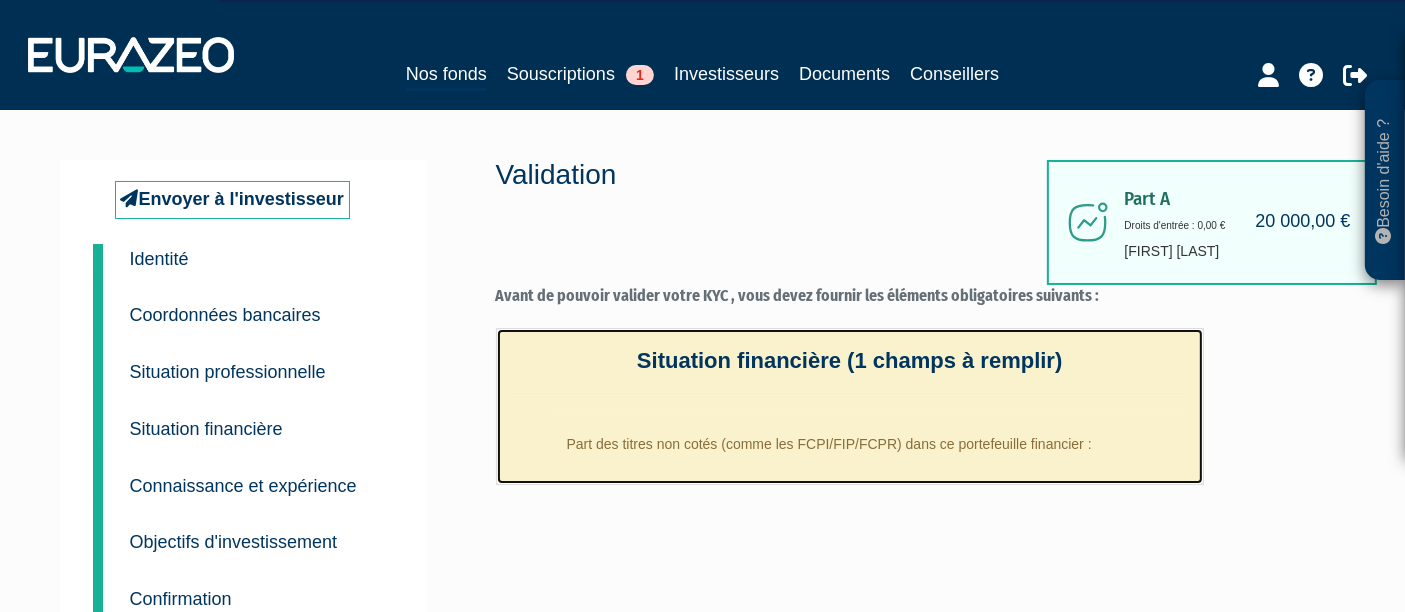 click on "Part des titres non cotés (comme les FCPI/FIP/FCPR) dans ce portefeuille financier :" at bounding box center [870, 439] 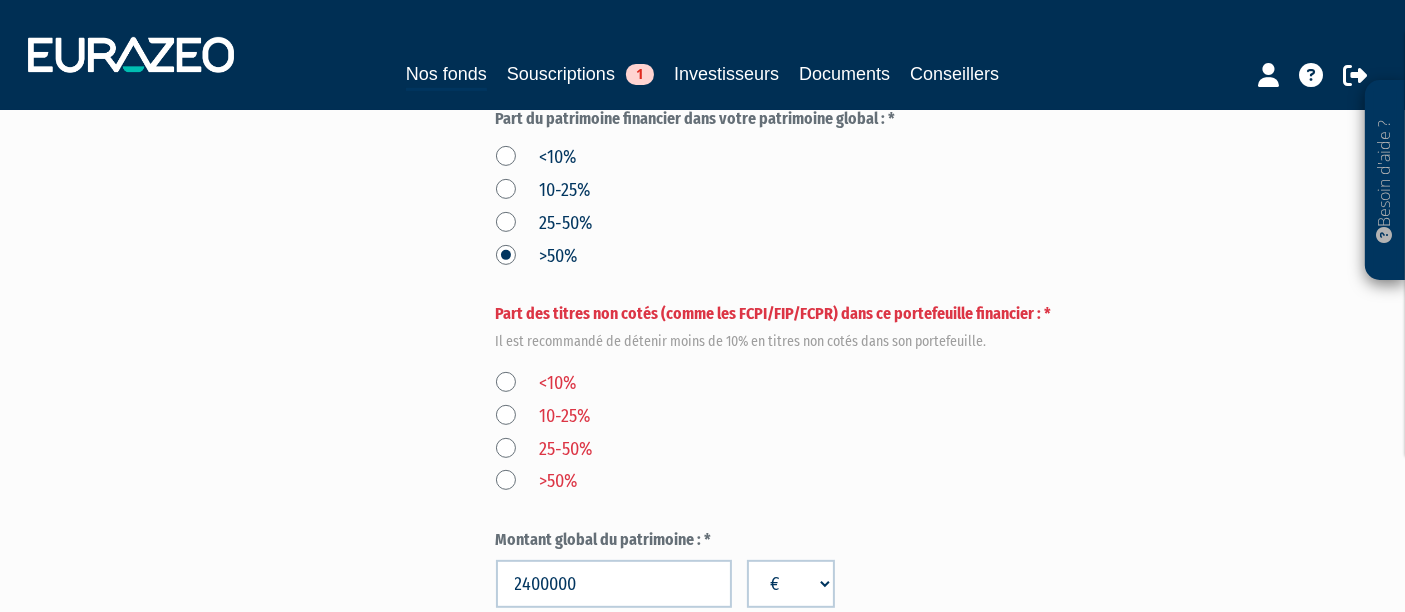 scroll, scrollTop: 888, scrollLeft: 0, axis: vertical 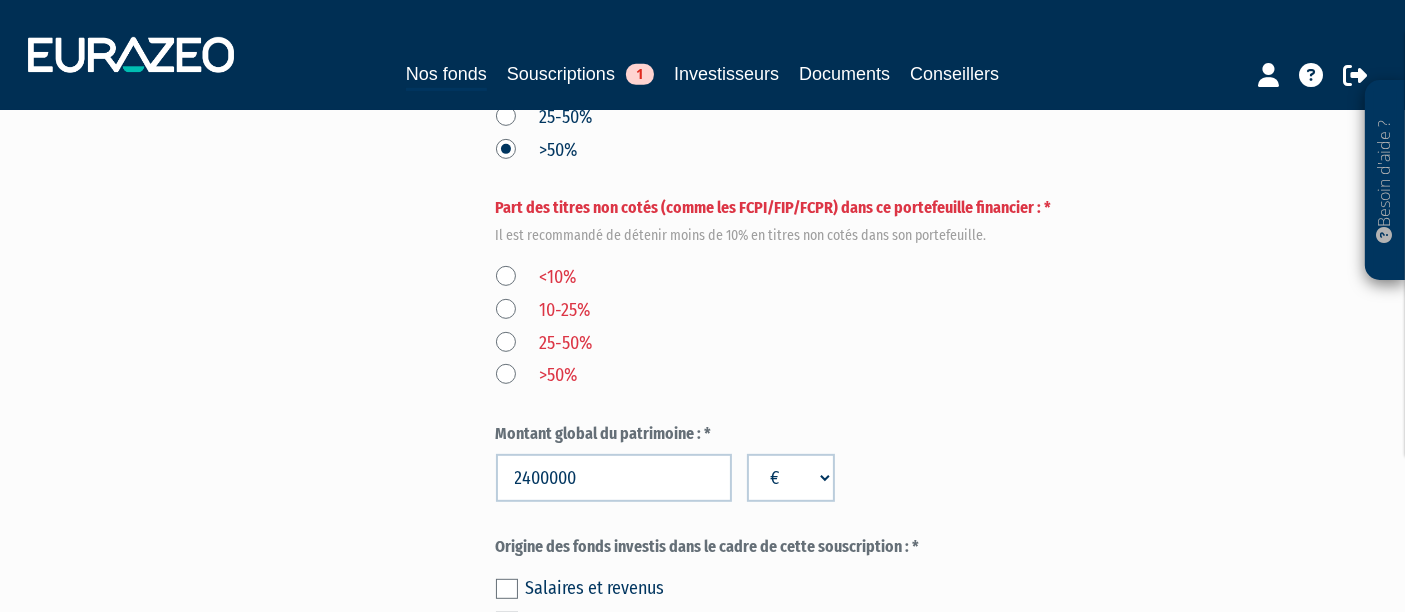 click on "<10%" at bounding box center [536, 278] 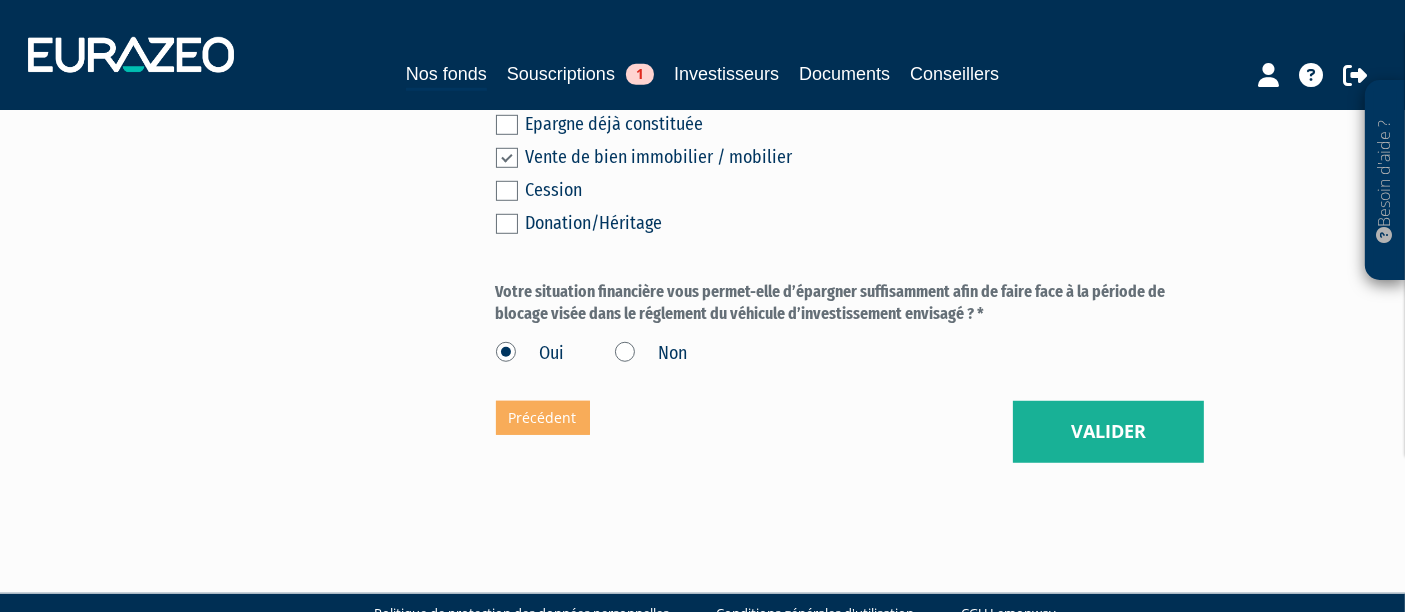 scroll, scrollTop: 1428, scrollLeft: 0, axis: vertical 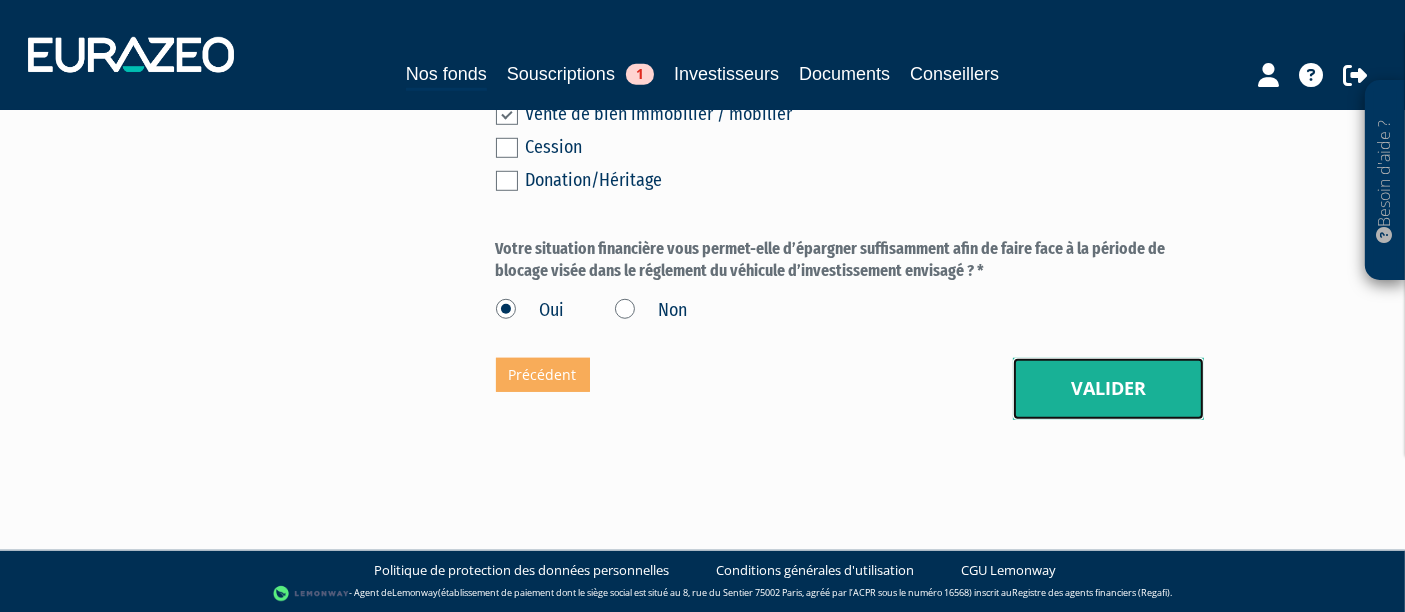 click on "Valider" at bounding box center [1108, 389] 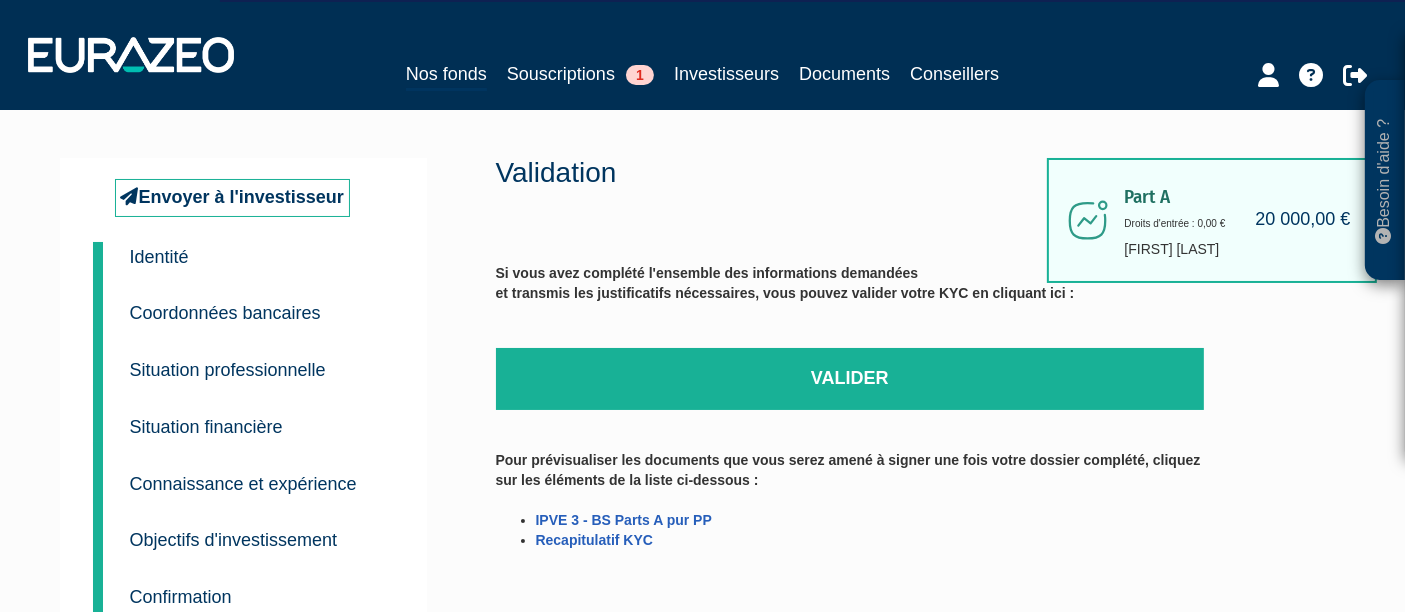 scroll, scrollTop: 0, scrollLeft: 0, axis: both 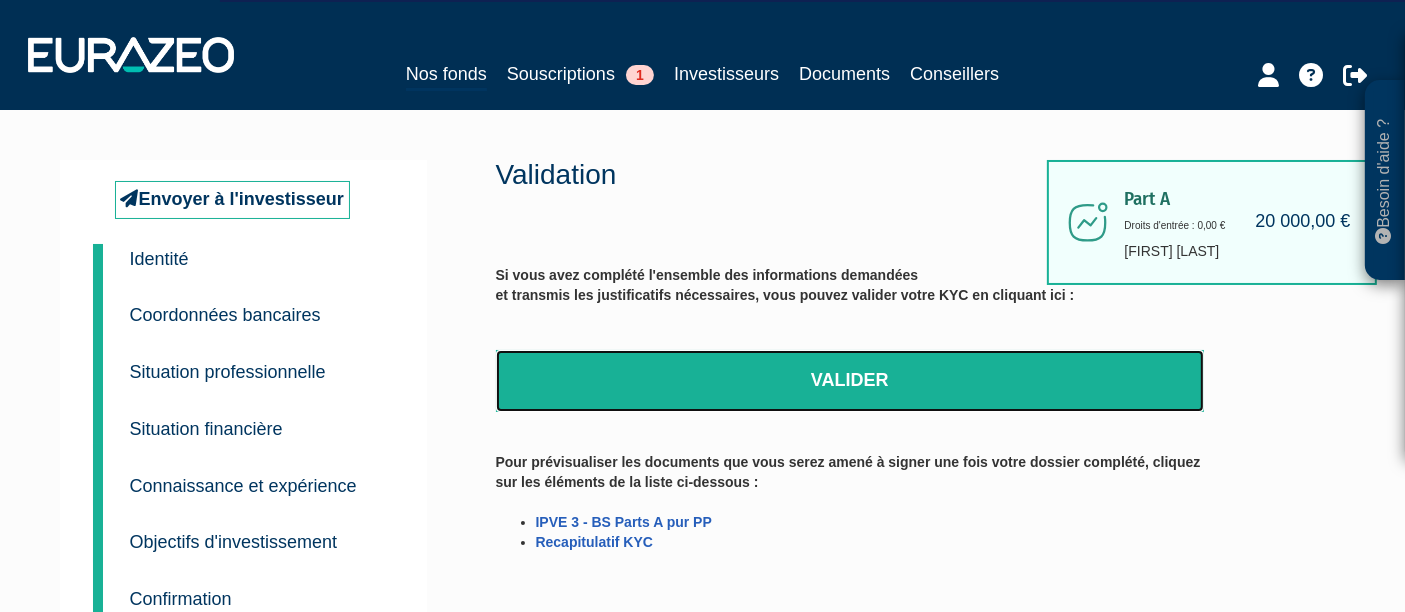 click on "Valider" at bounding box center (850, 381) 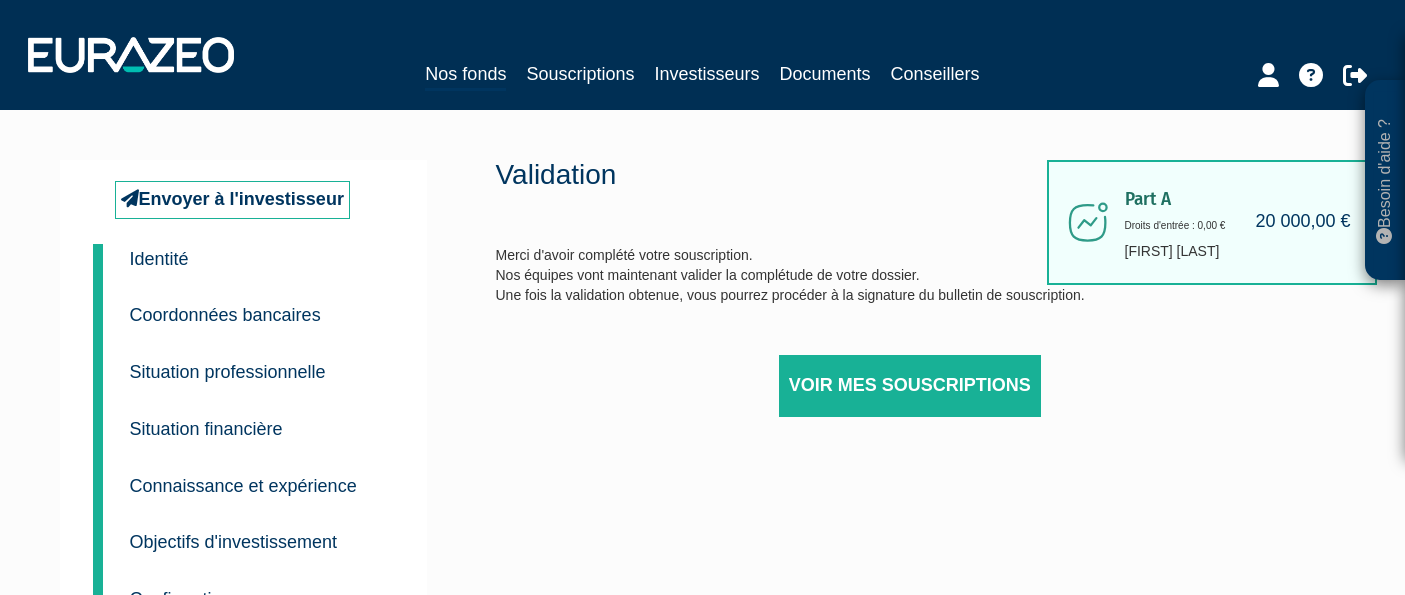 scroll, scrollTop: 0, scrollLeft: 0, axis: both 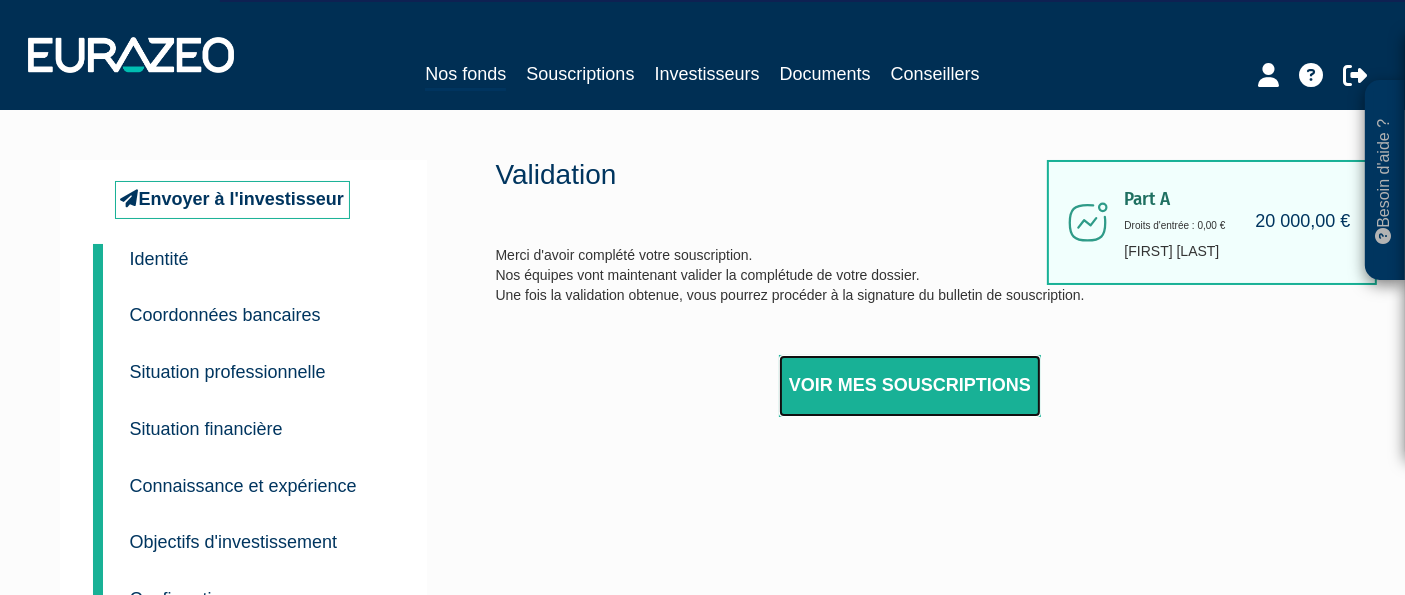 click on "Voir mes souscriptions" at bounding box center (910, 386) 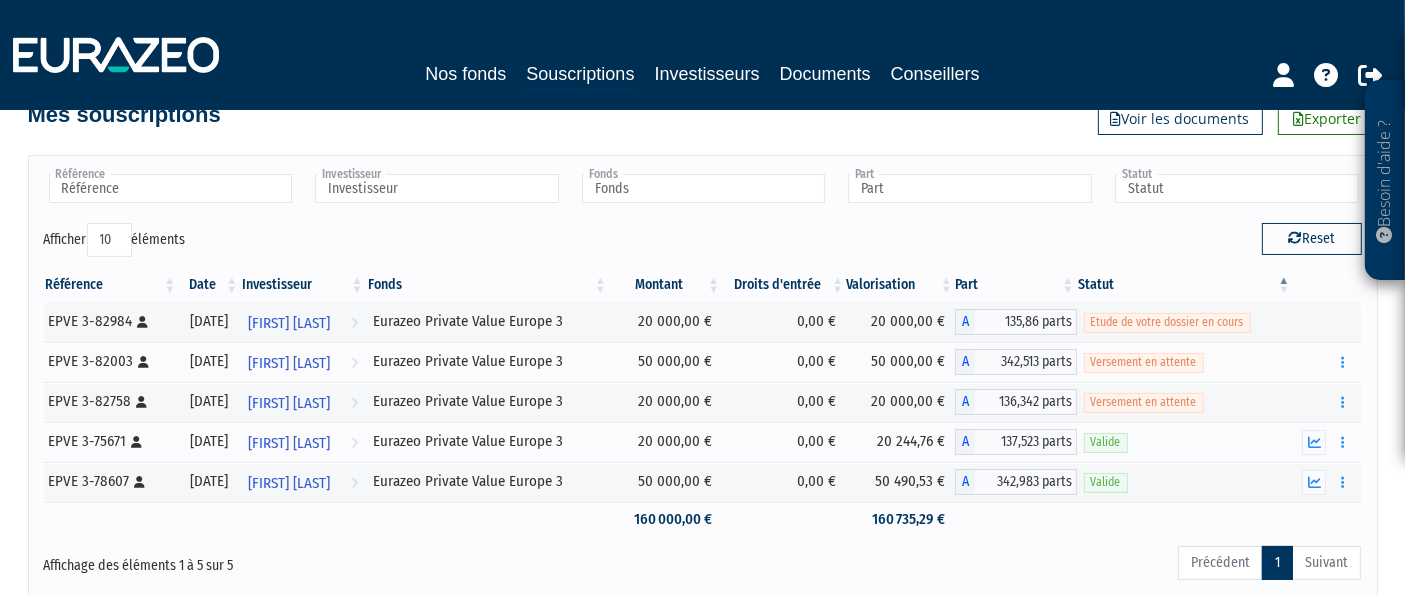 scroll, scrollTop: 0, scrollLeft: 0, axis: both 